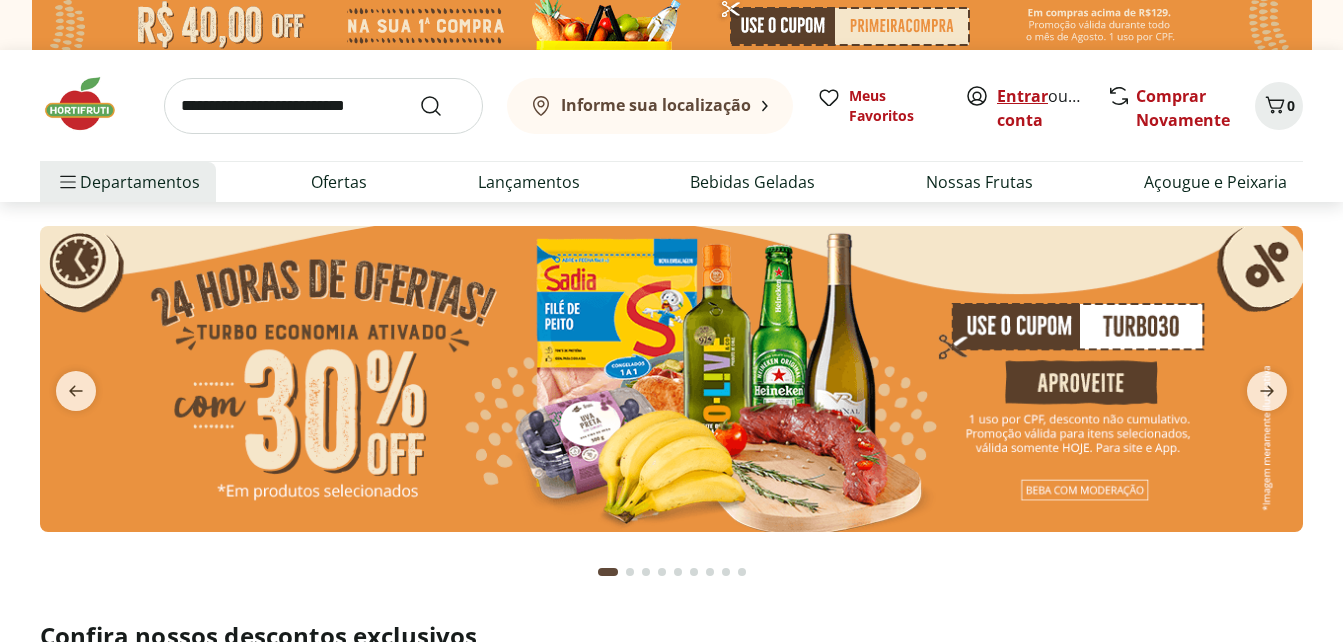 scroll, scrollTop: 0, scrollLeft: 0, axis: both 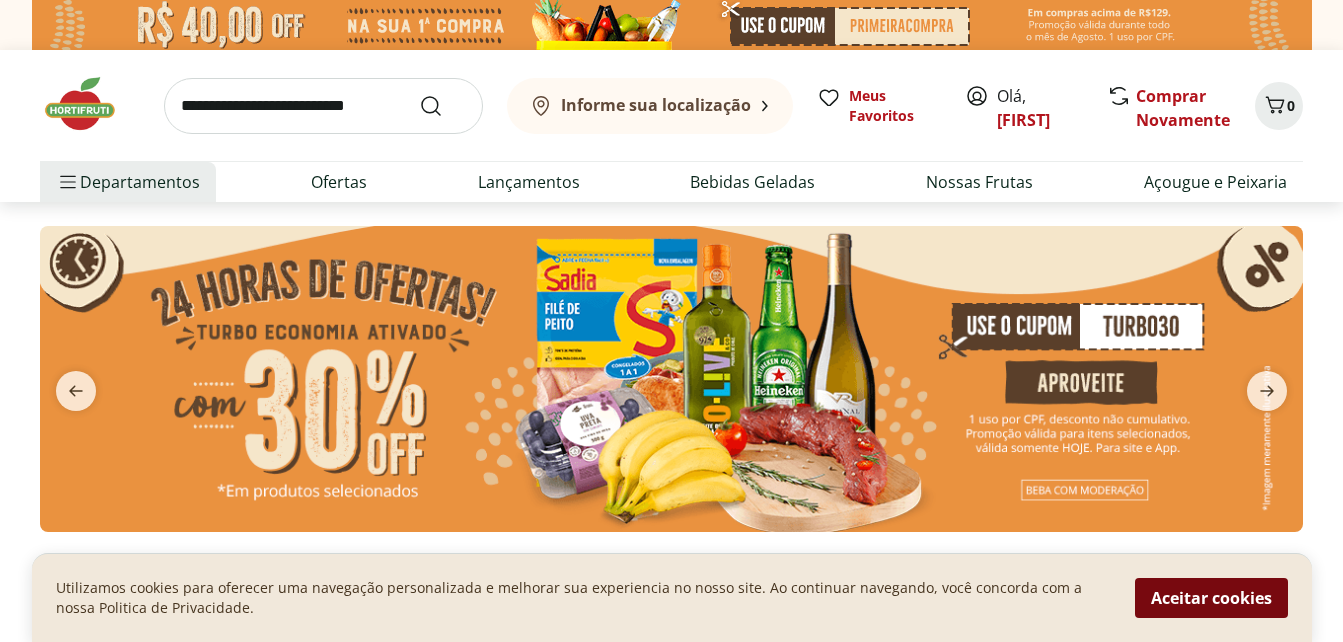 click on "Aceitar cookies" at bounding box center (1211, 598) 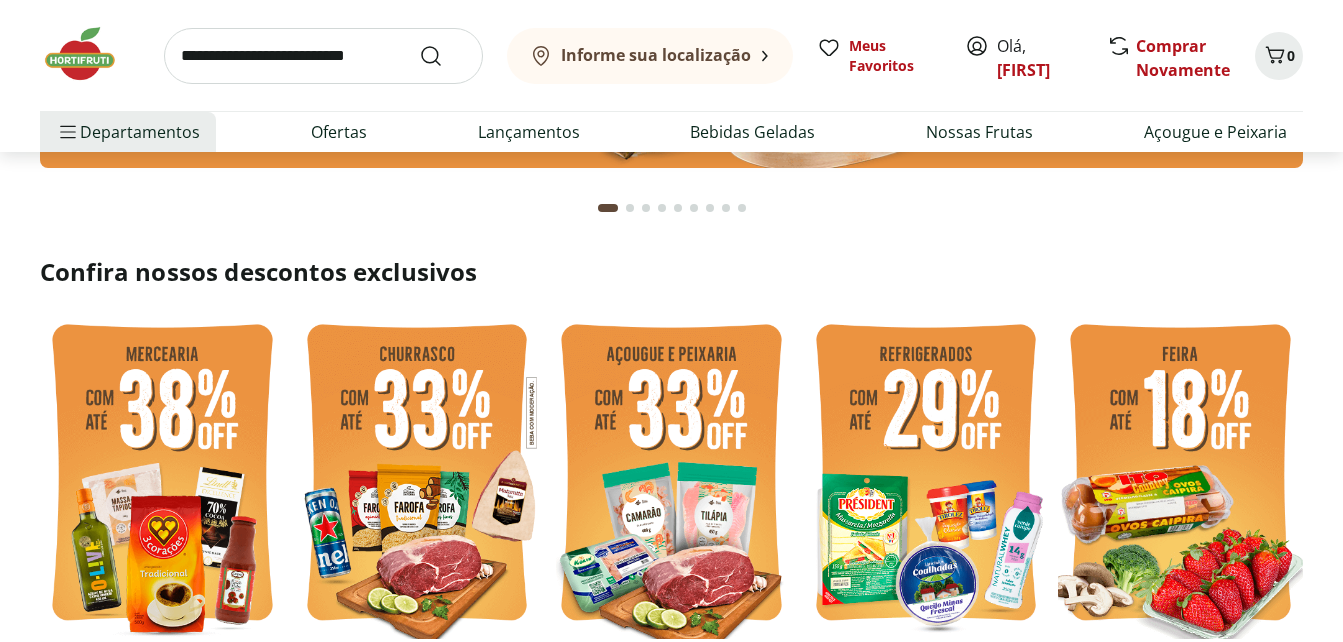 scroll, scrollTop: 0, scrollLeft: 0, axis: both 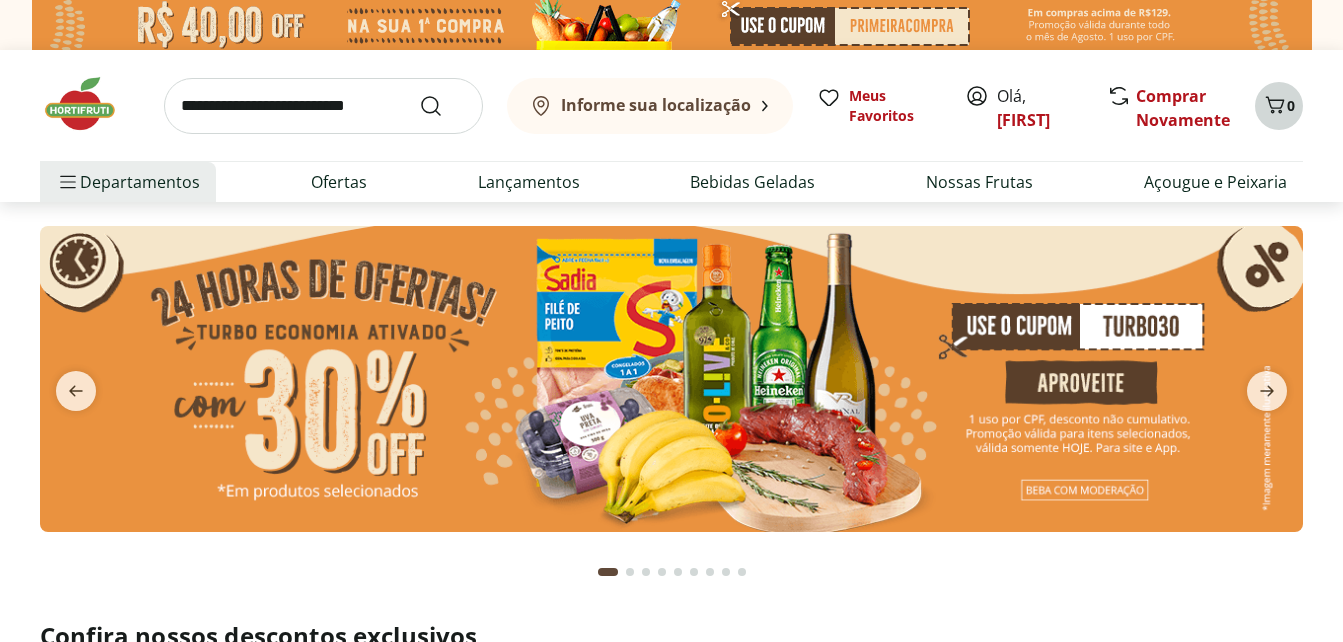 click 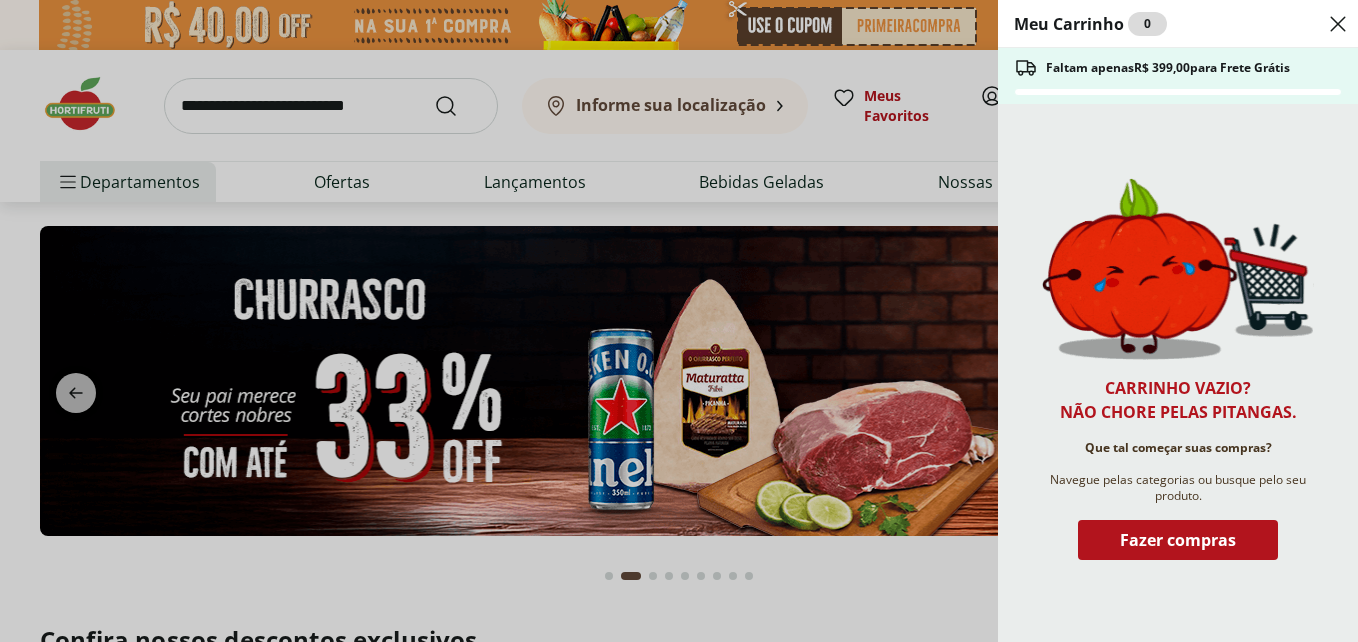 click 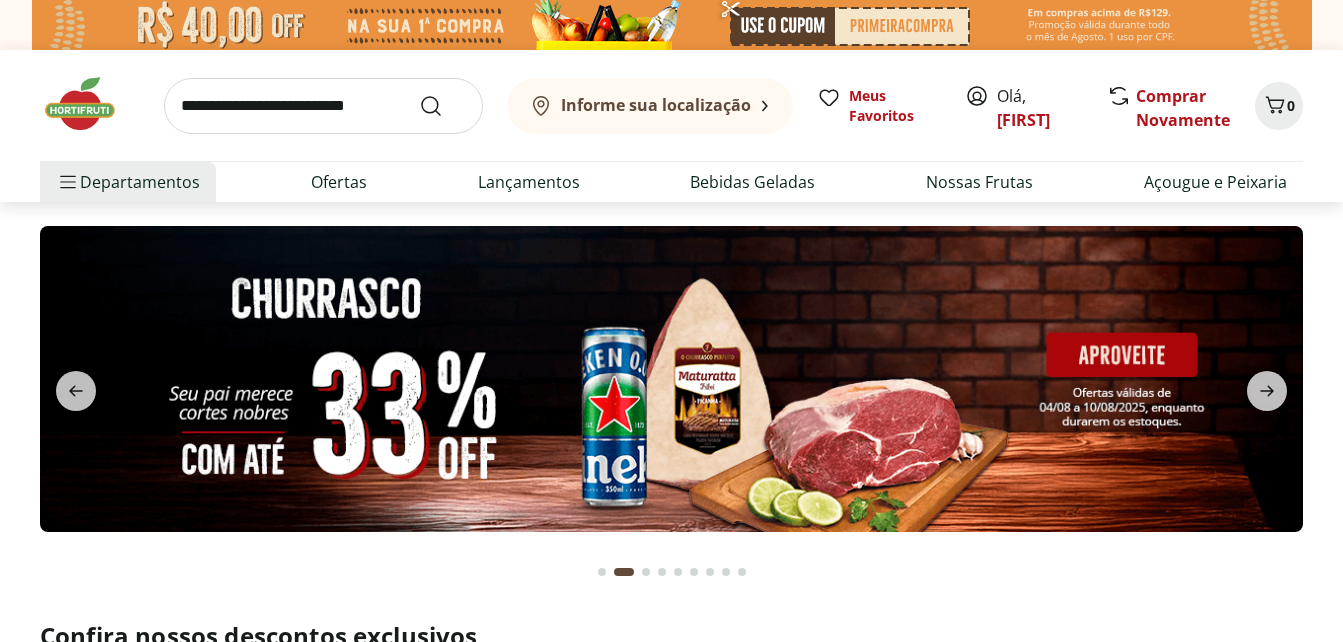 click 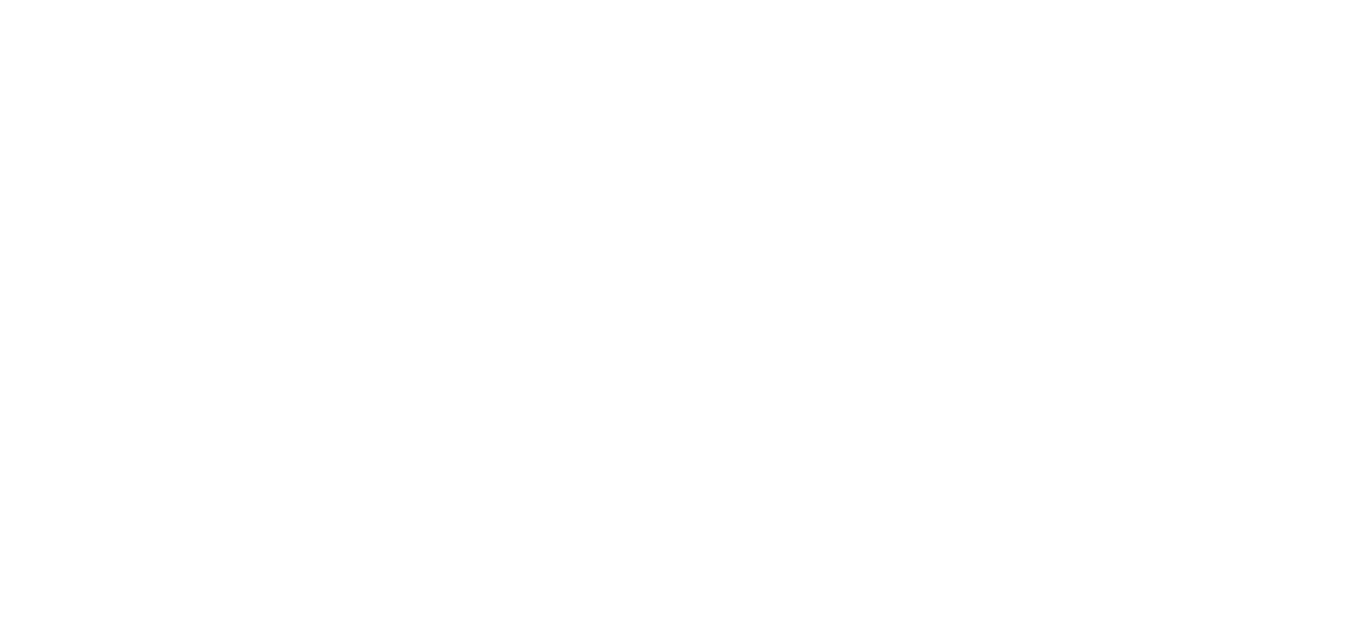 scroll, scrollTop: 0, scrollLeft: 0, axis: both 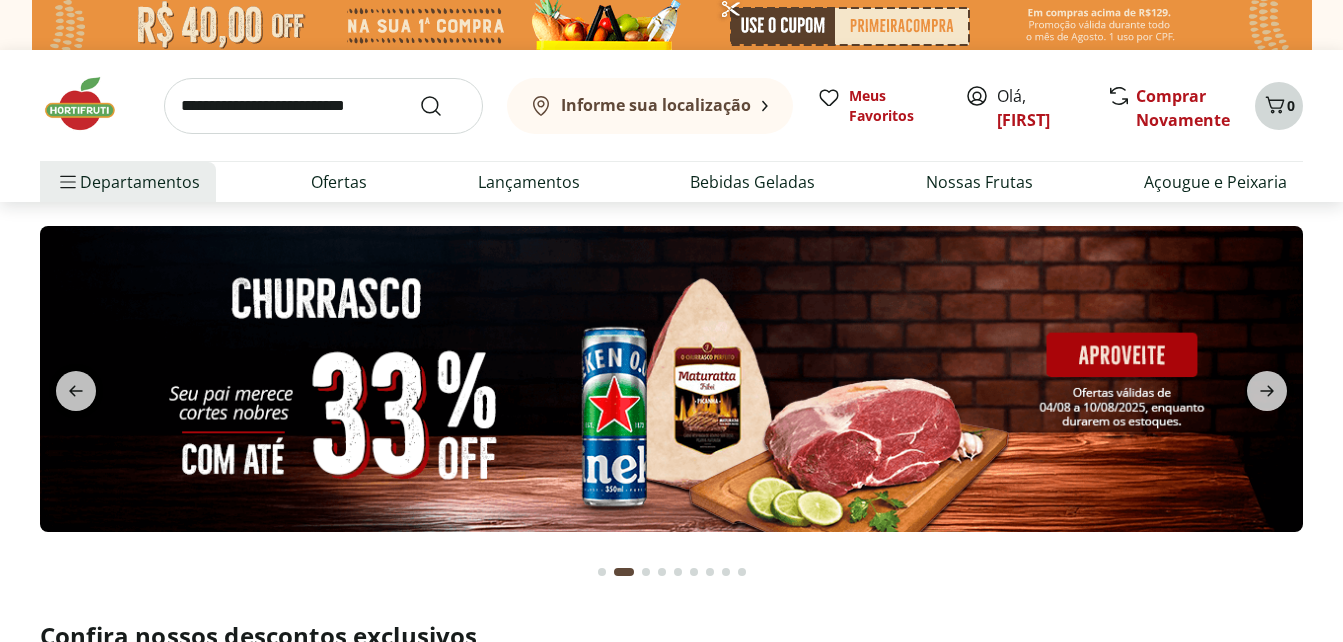 click 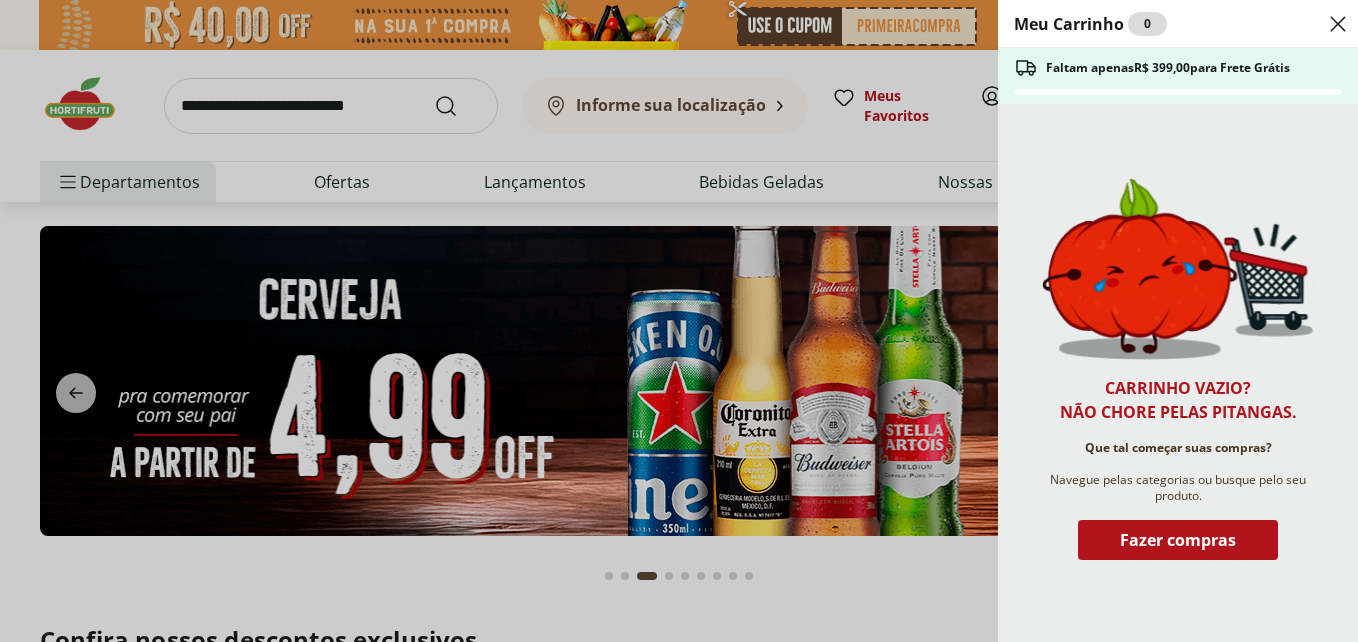 click 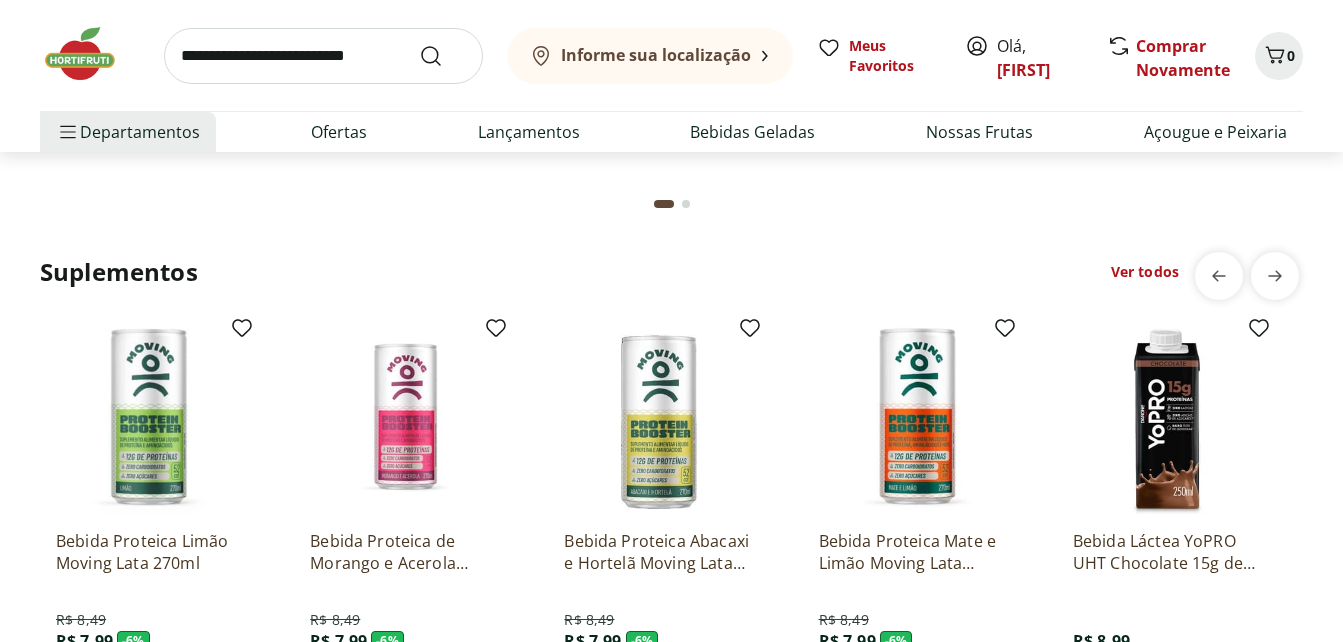 scroll, scrollTop: 4700, scrollLeft: 0, axis: vertical 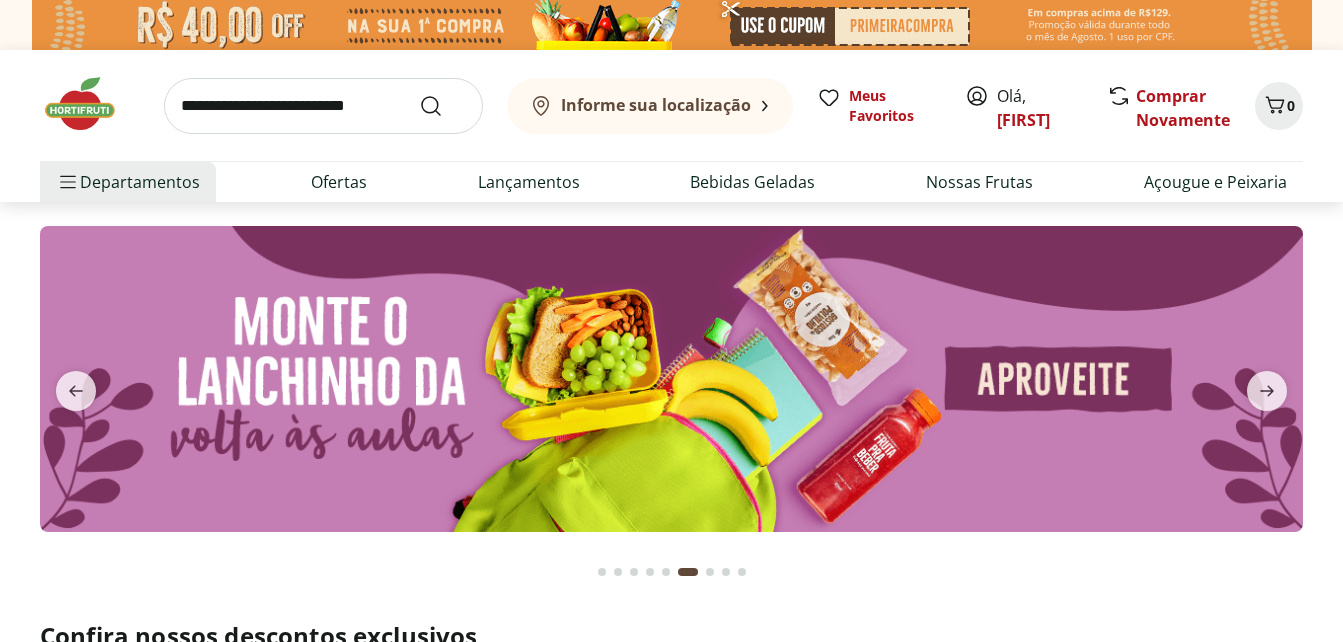 click at bounding box center [323, 106] 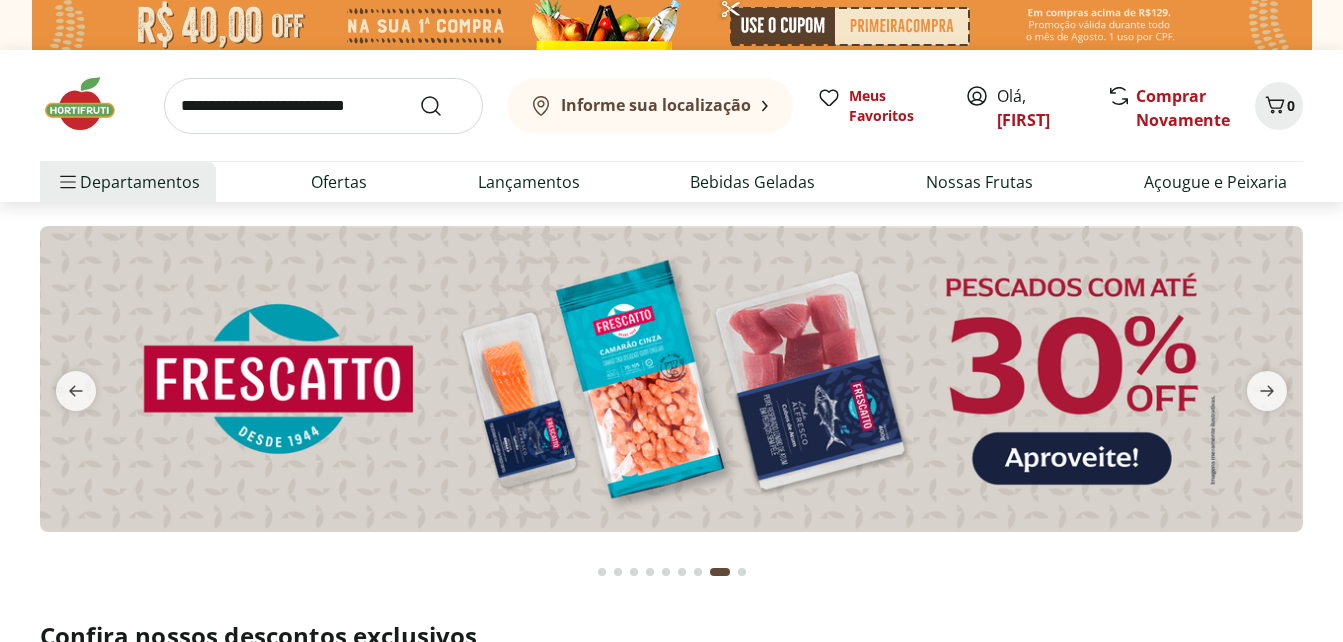 click on "Informe sua localização" at bounding box center [656, 105] 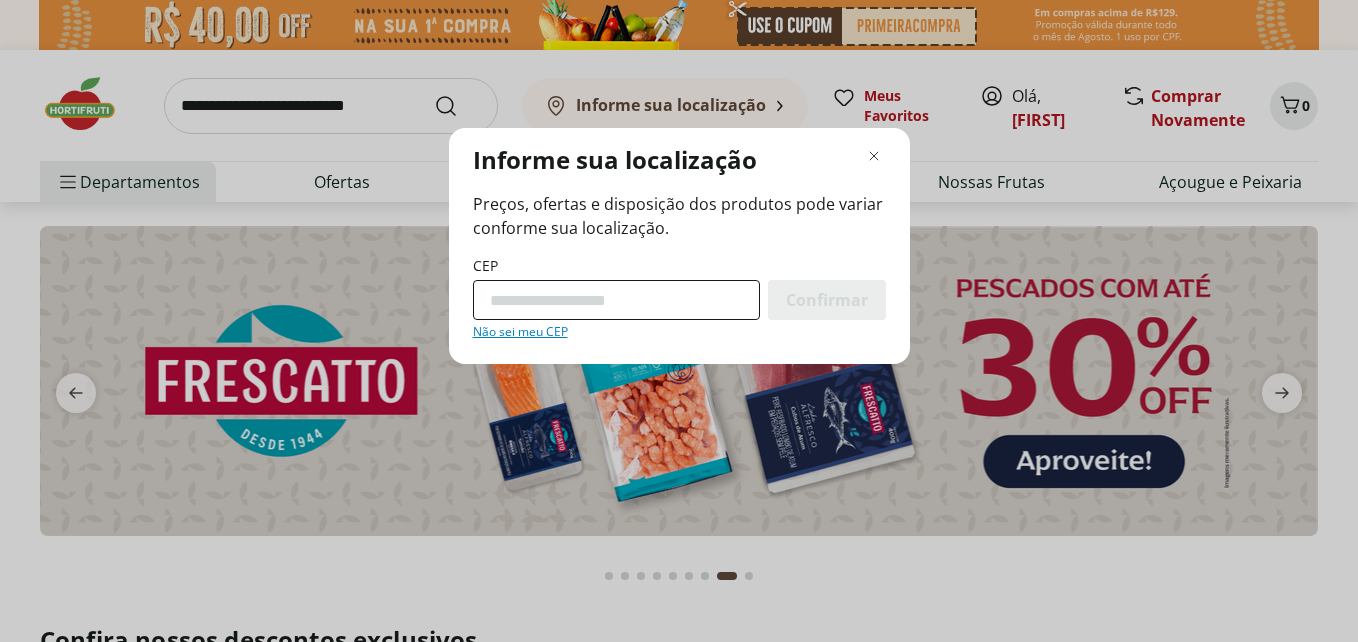 click on "CEP" at bounding box center [616, 300] 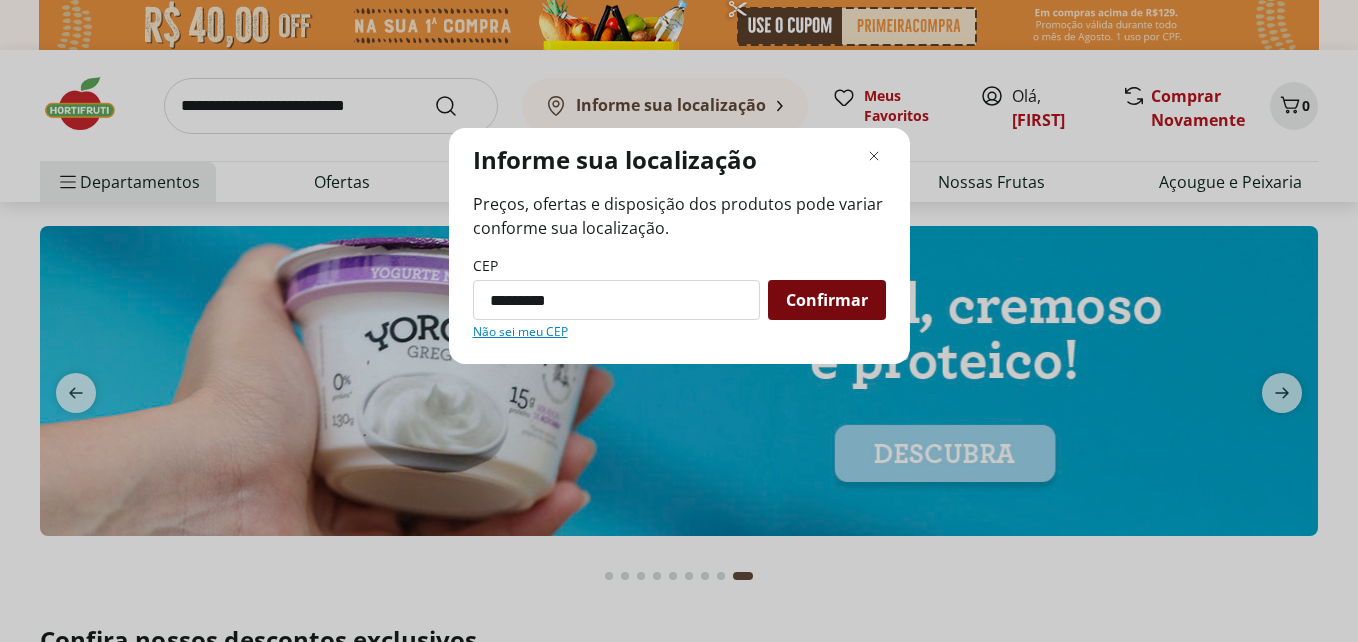 type on "*********" 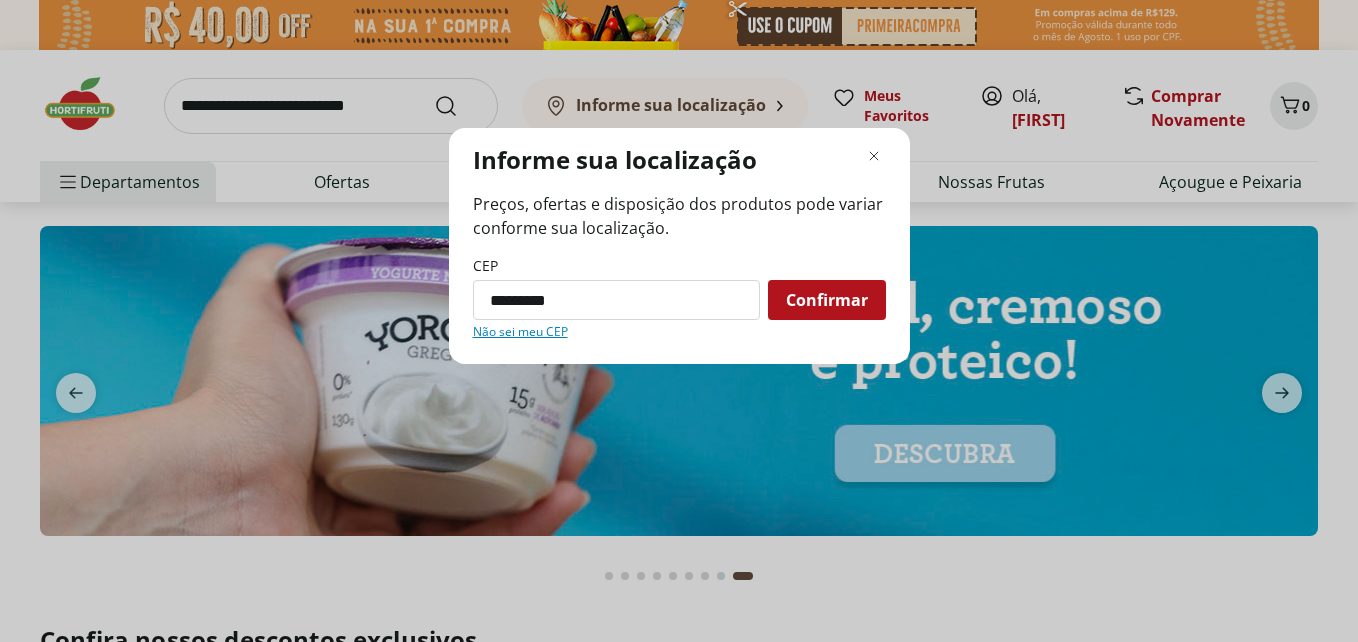 click on "Confirmar" at bounding box center [827, 300] 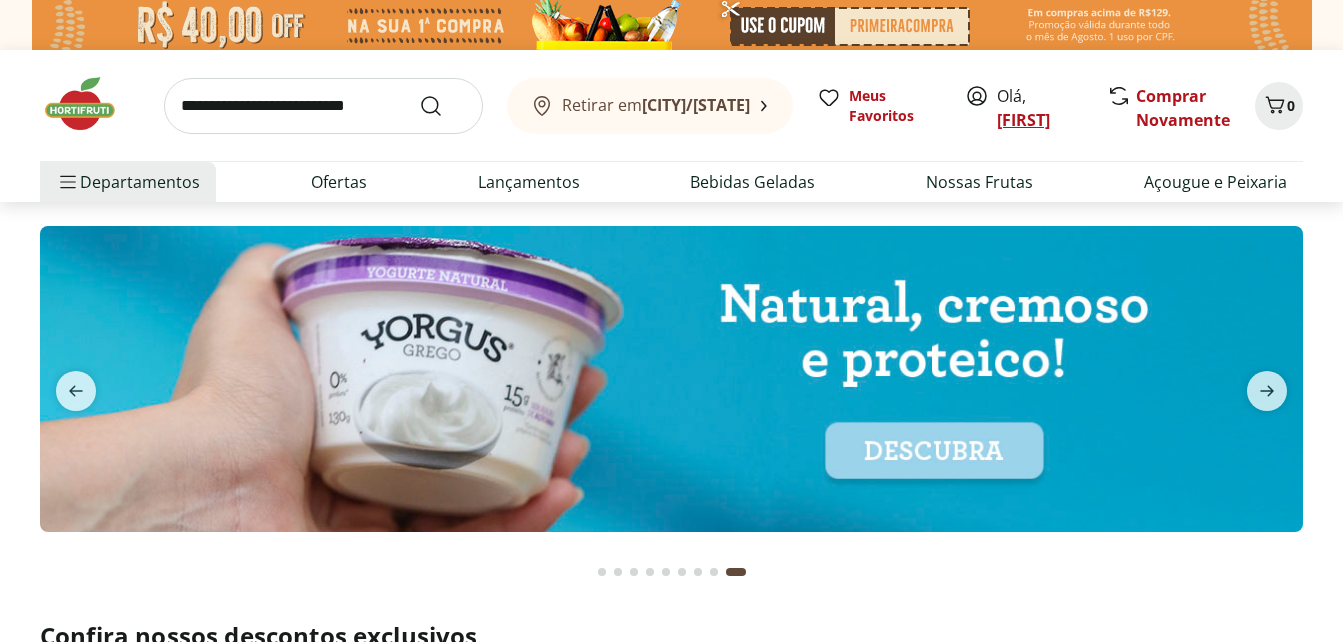 click on "[FIRST]" at bounding box center (1023, 120) 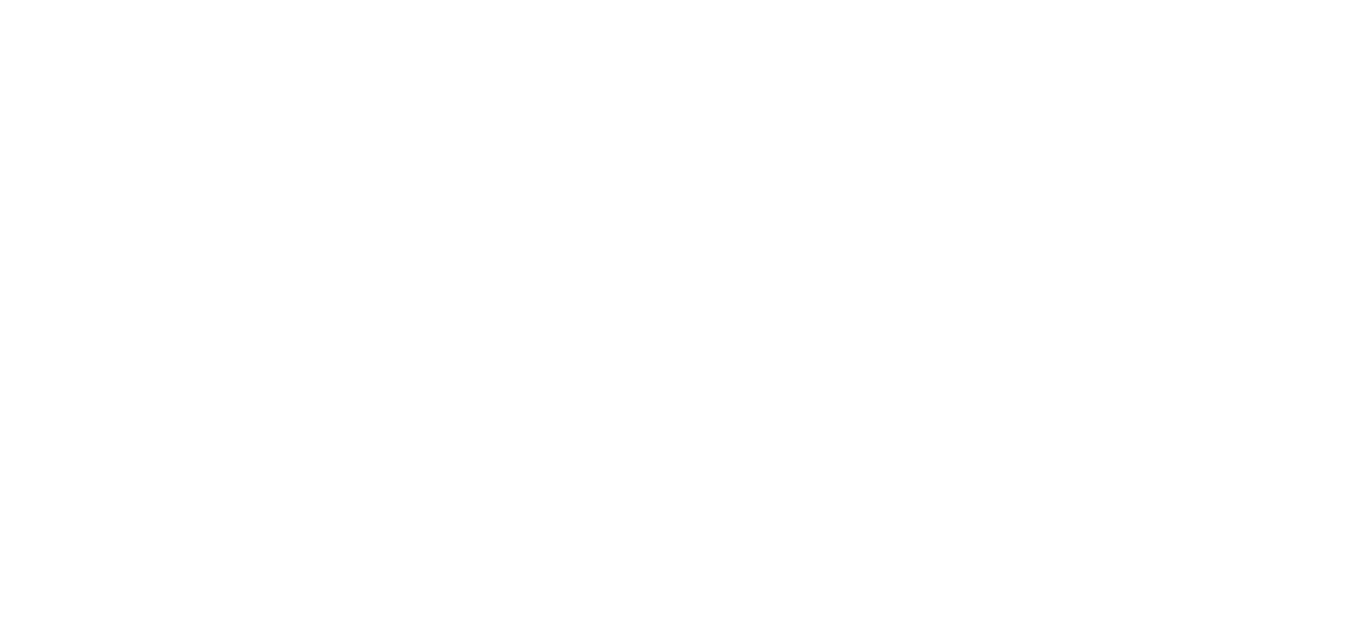 scroll, scrollTop: 0, scrollLeft: 0, axis: both 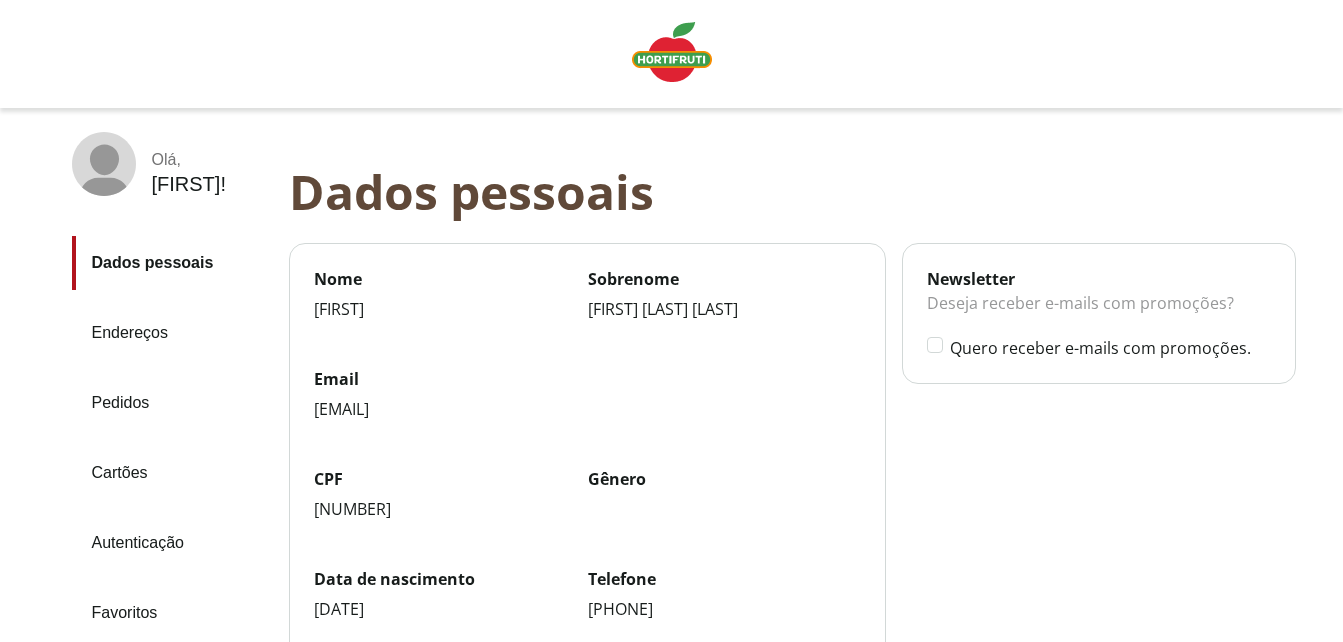 click on "Pedidos" at bounding box center [172, 403] 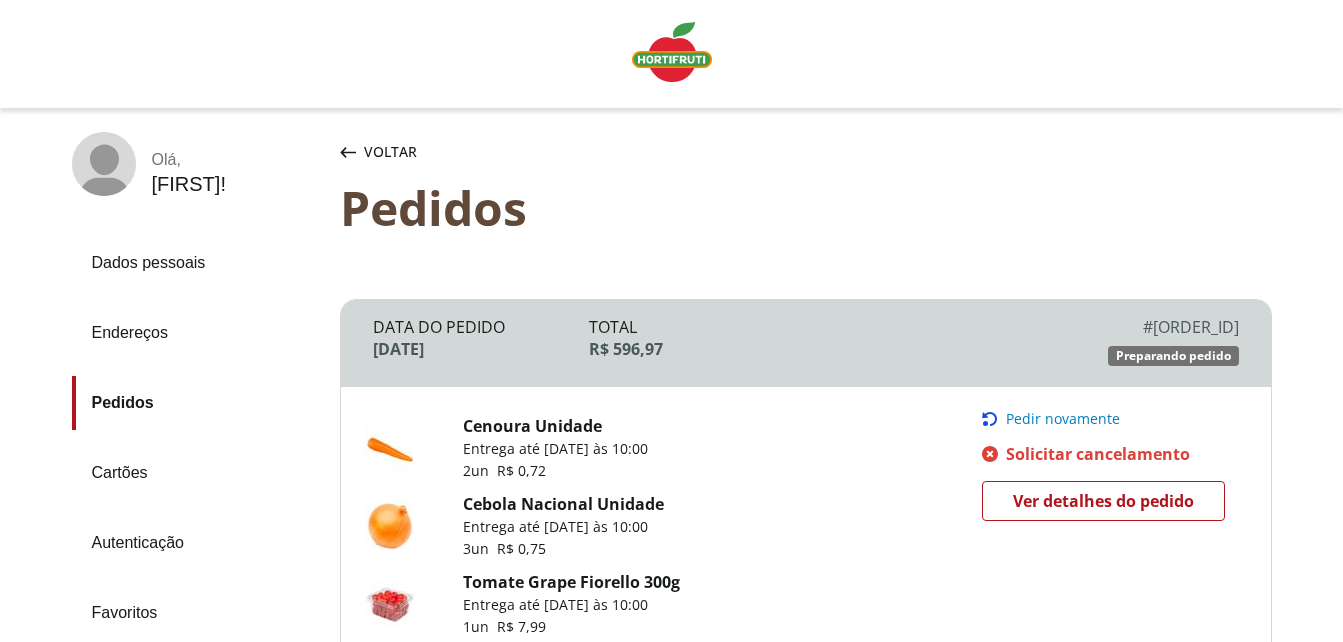 click on "Ver detalhes do pedido" at bounding box center [1103, 501] 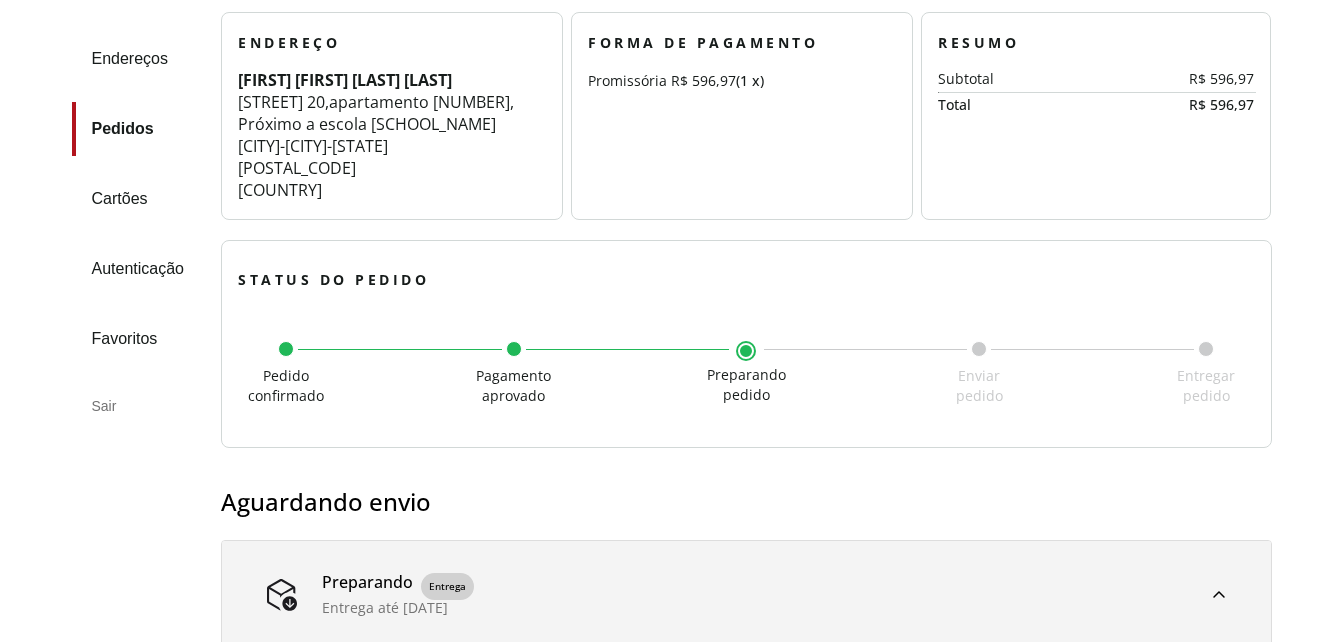 scroll, scrollTop: 0, scrollLeft: 0, axis: both 